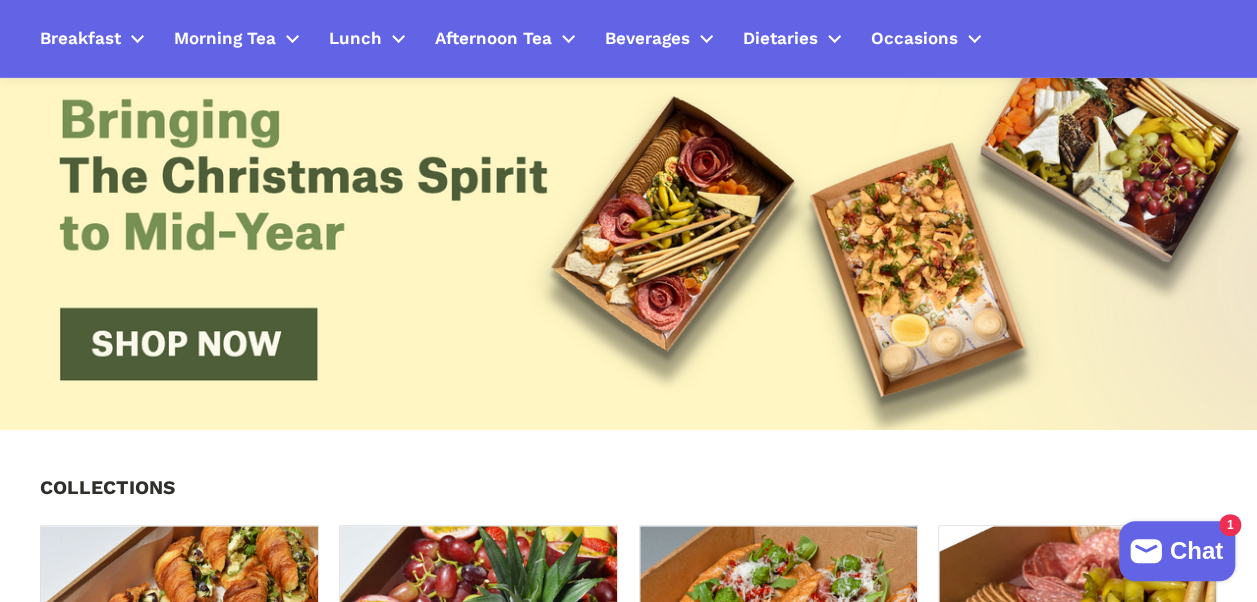 scroll, scrollTop: 0, scrollLeft: 0, axis: both 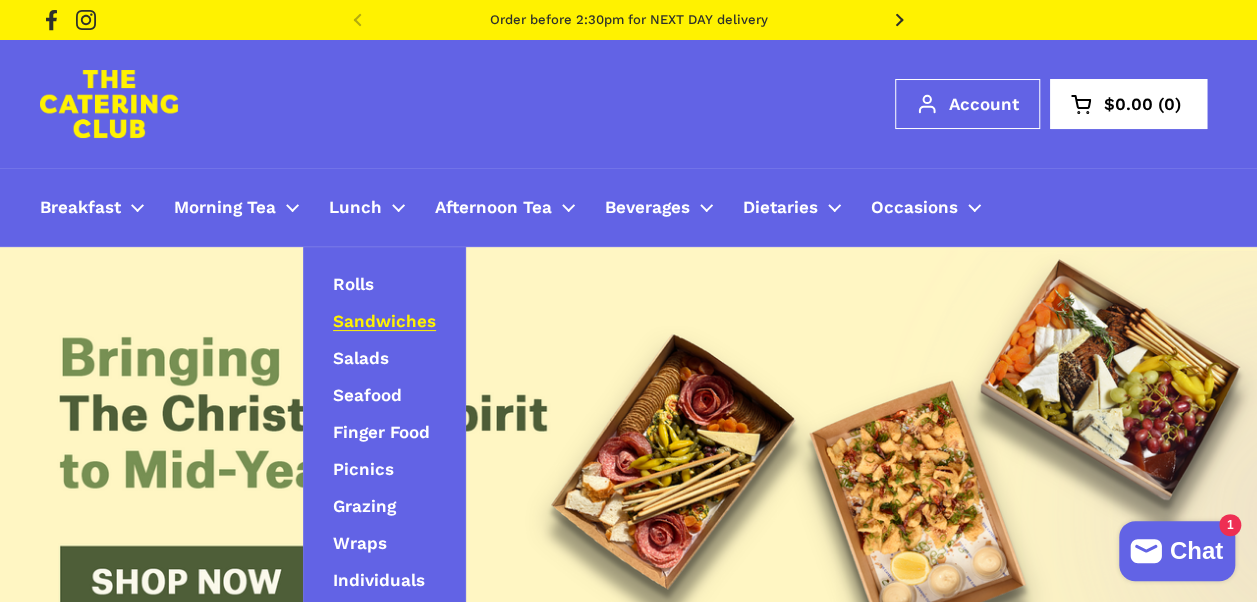 click on "Sandwiches" at bounding box center [384, 322] 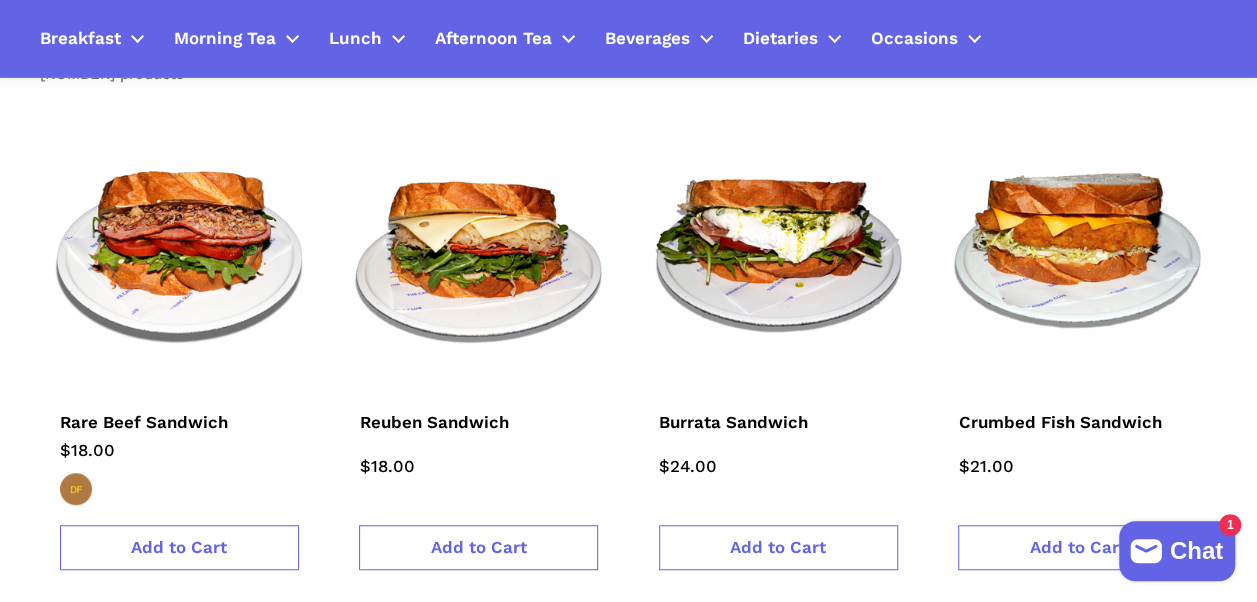 scroll, scrollTop: 0, scrollLeft: 0, axis: both 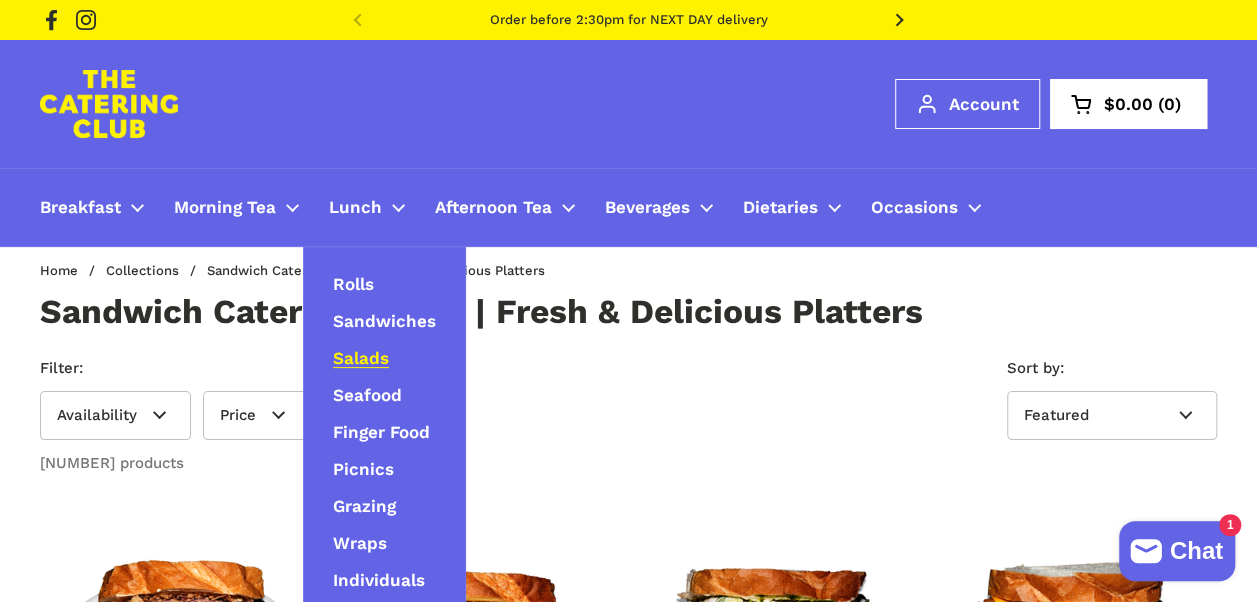 click on "Salads" at bounding box center [361, 359] 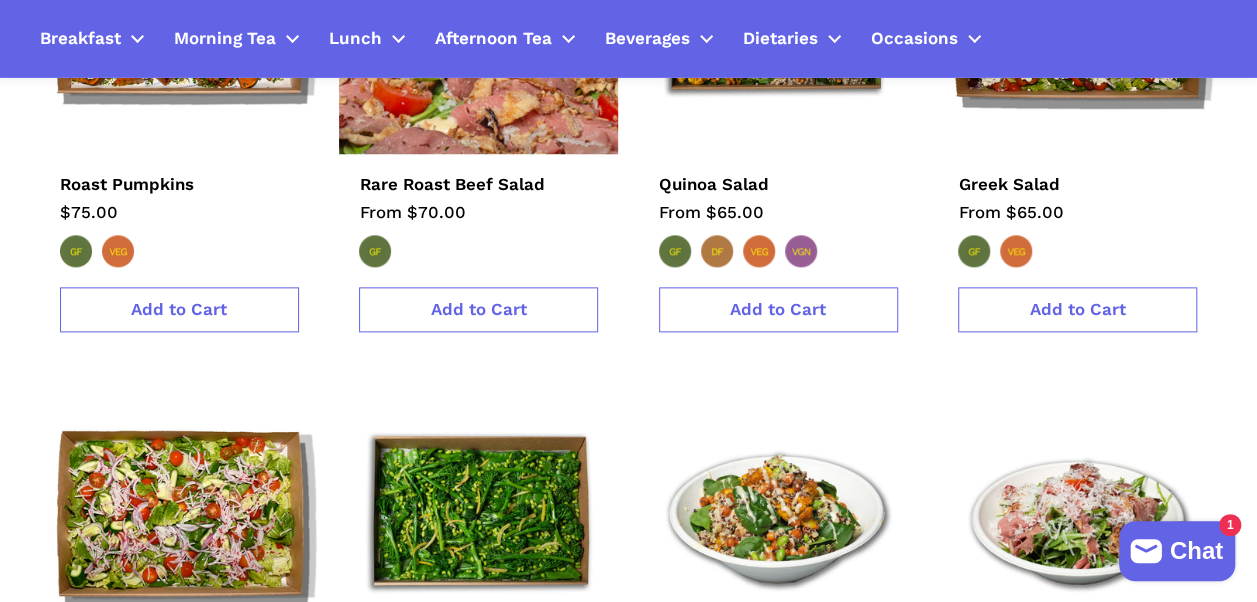 scroll, scrollTop: 900, scrollLeft: 0, axis: vertical 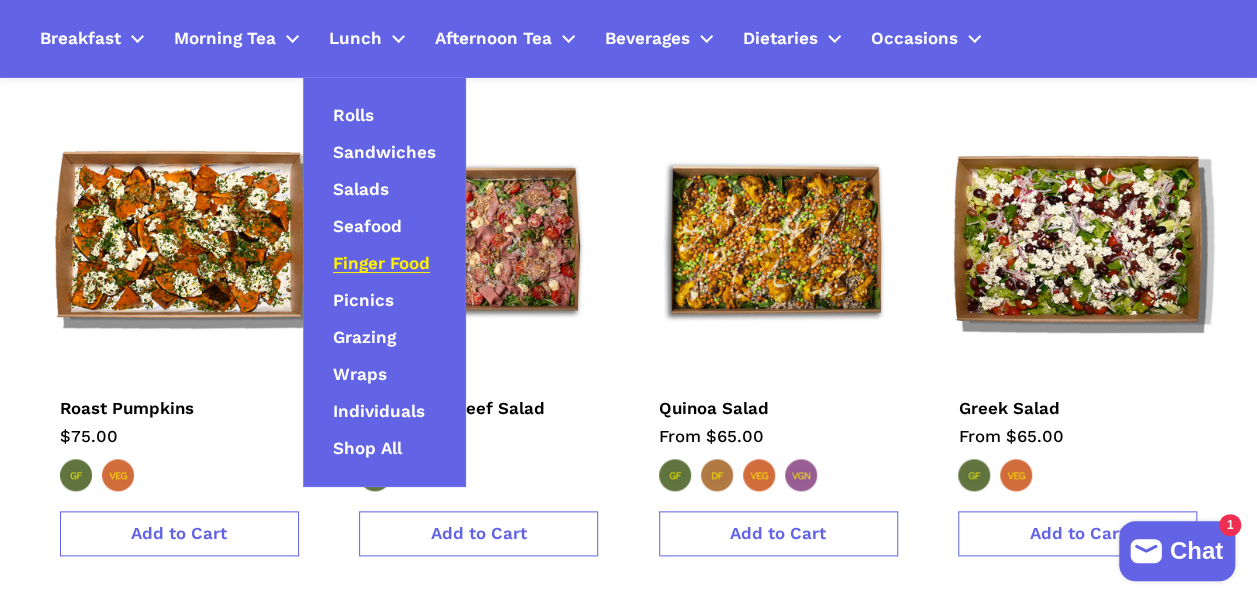click on "Finger Food" at bounding box center (381, 264) 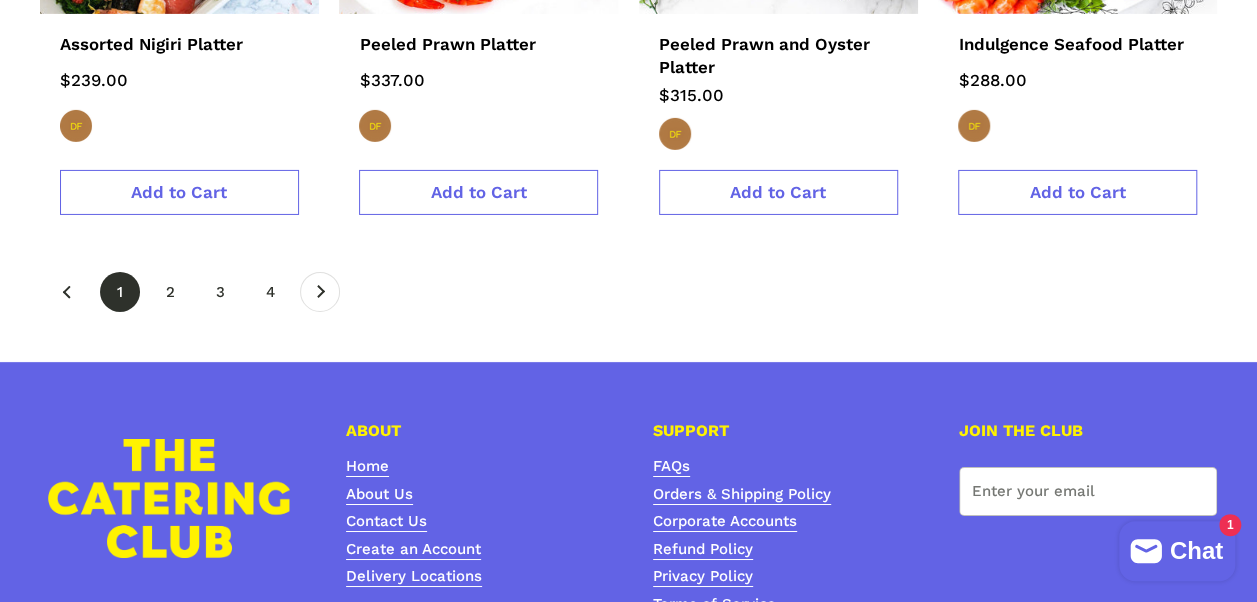 scroll, scrollTop: 3300, scrollLeft: 0, axis: vertical 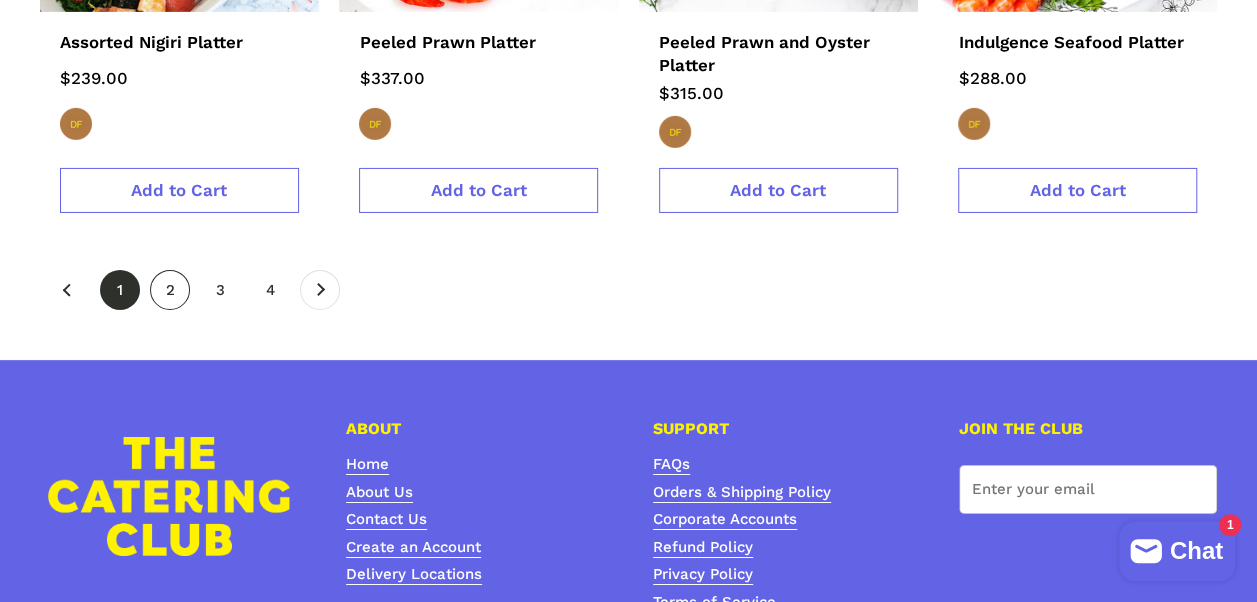 click on "page  2" at bounding box center [170, 290] 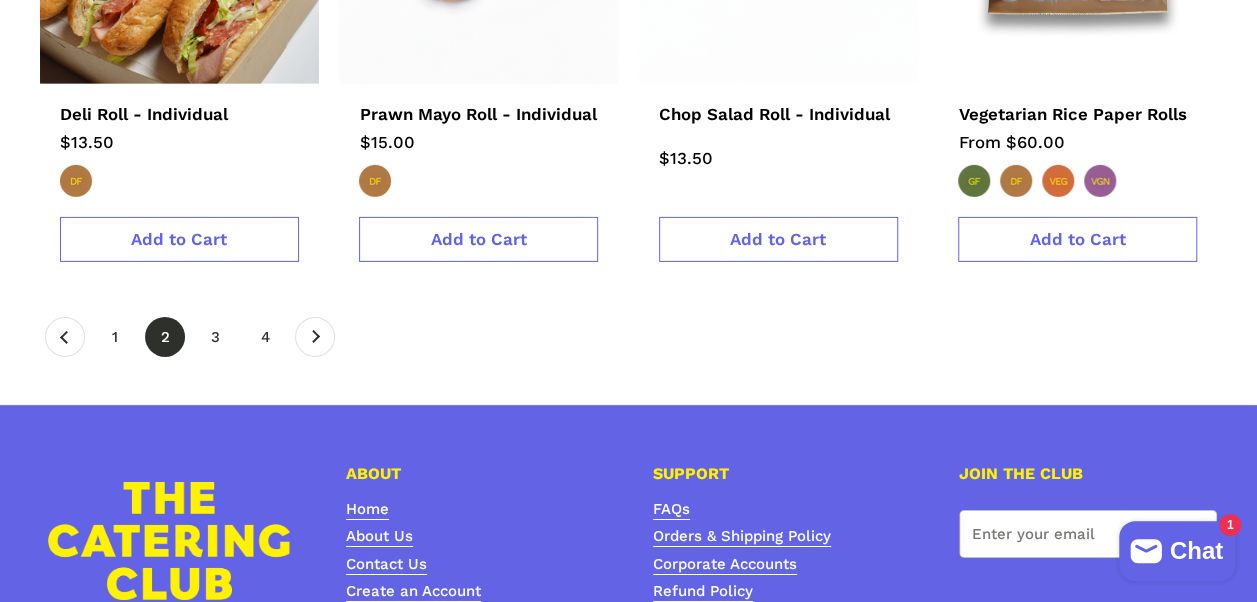 scroll, scrollTop: 3200, scrollLeft: 0, axis: vertical 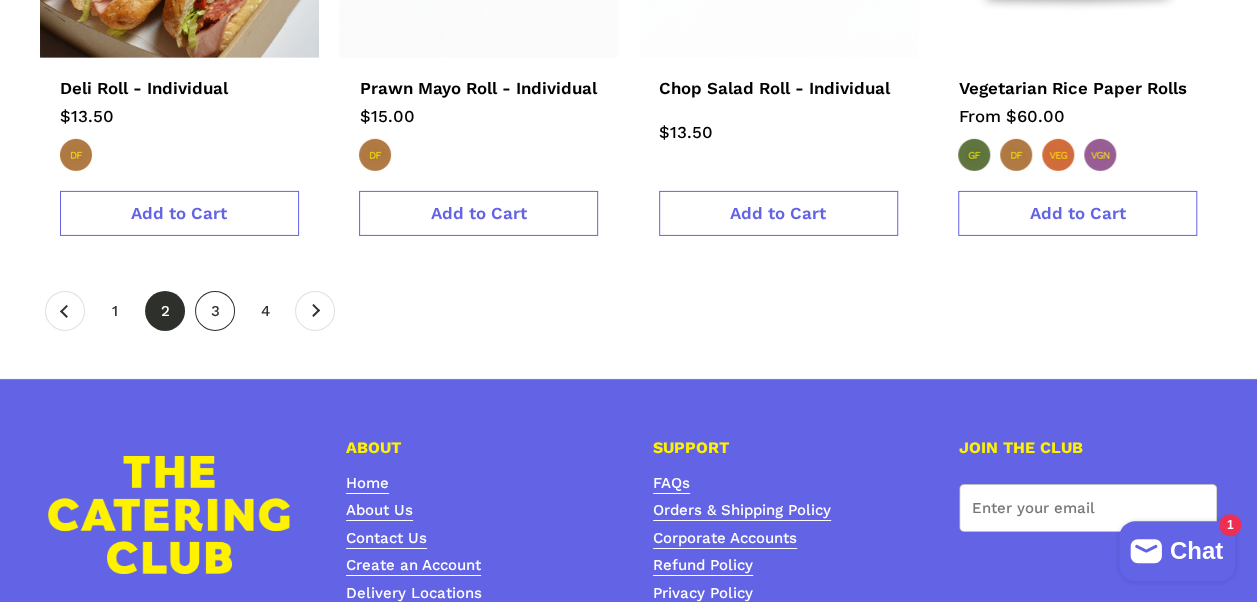 click on "page  3" at bounding box center [215, 311] 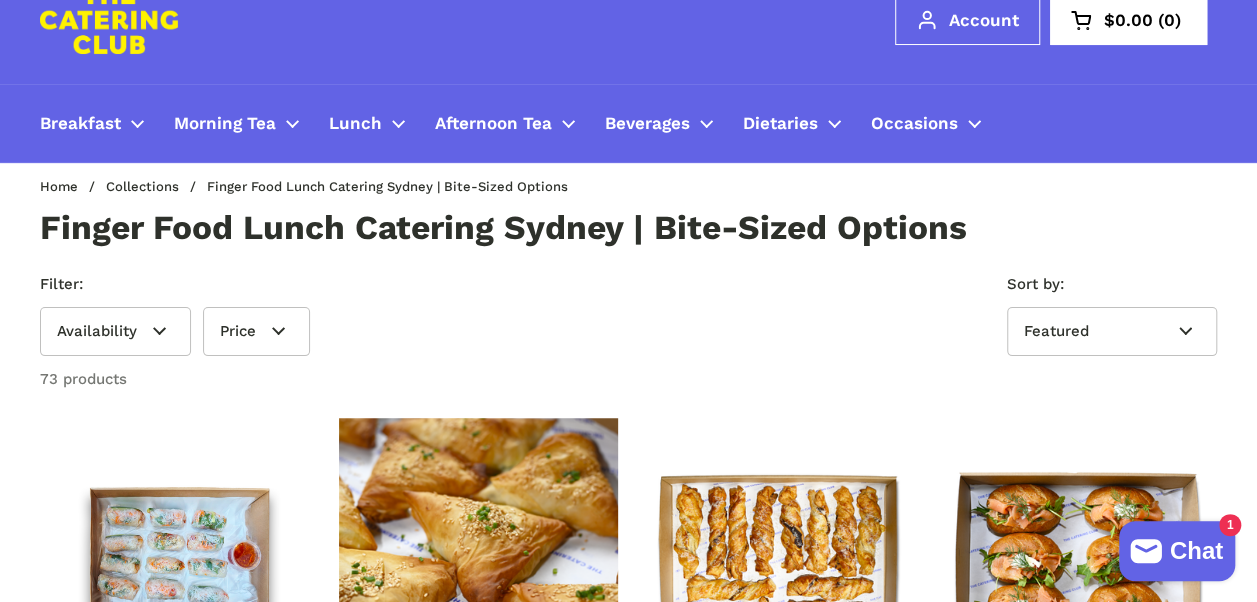 scroll, scrollTop: 200, scrollLeft: 0, axis: vertical 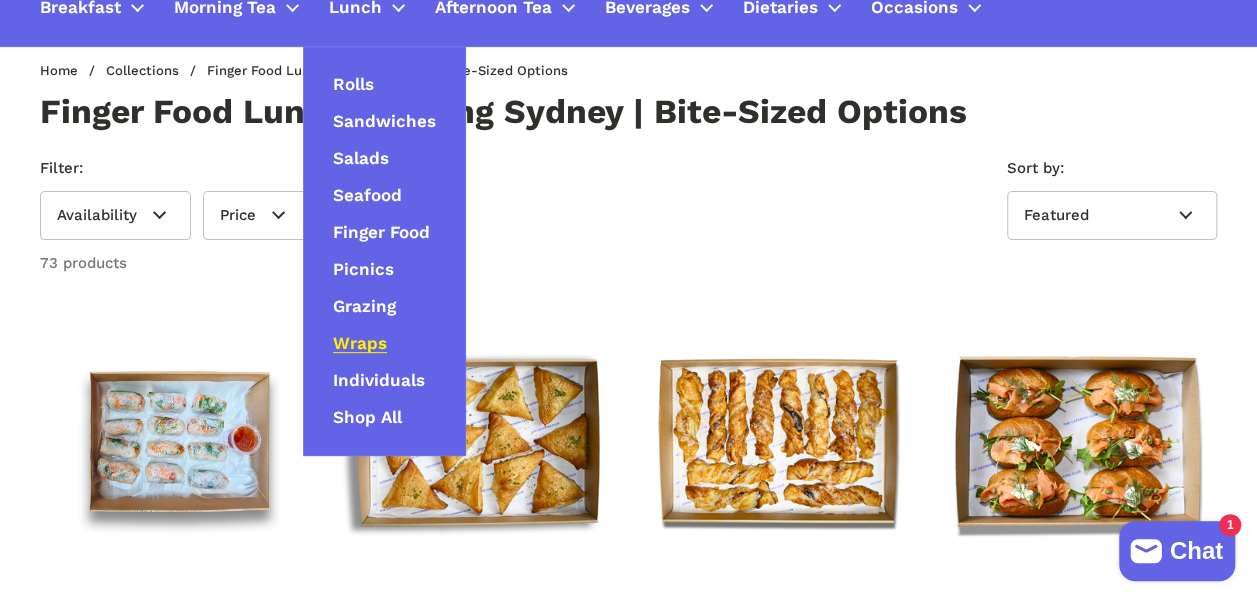 click on "Wraps" at bounding box center [360, 344] 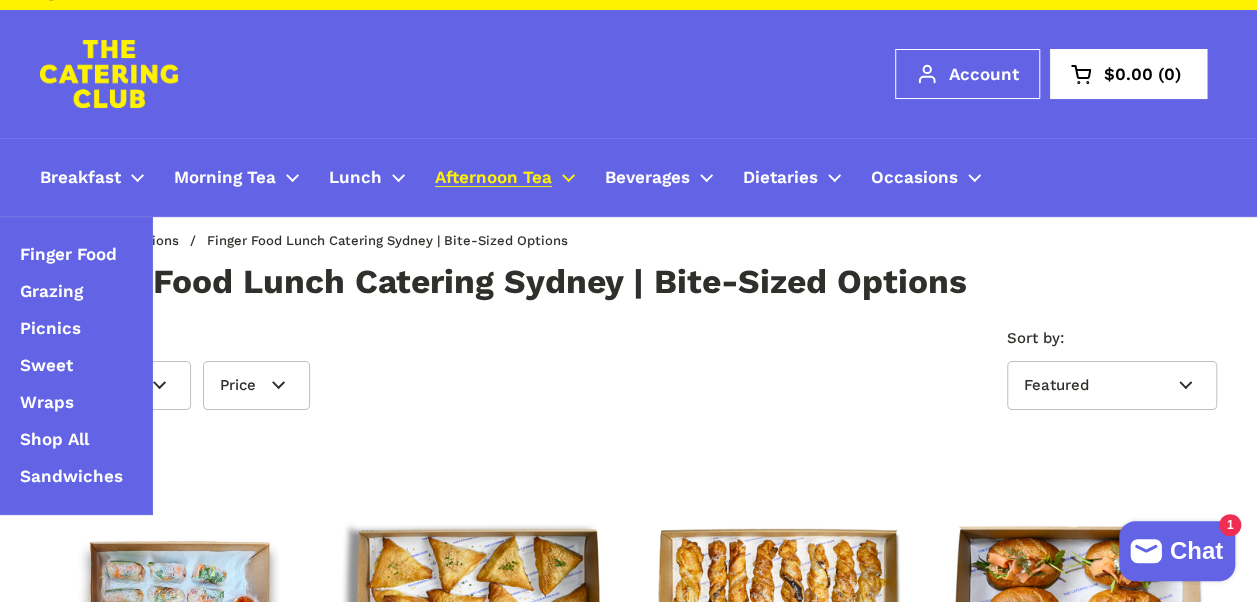 scroll, scrollTop: 0, scrollLeft: 0, axis: both 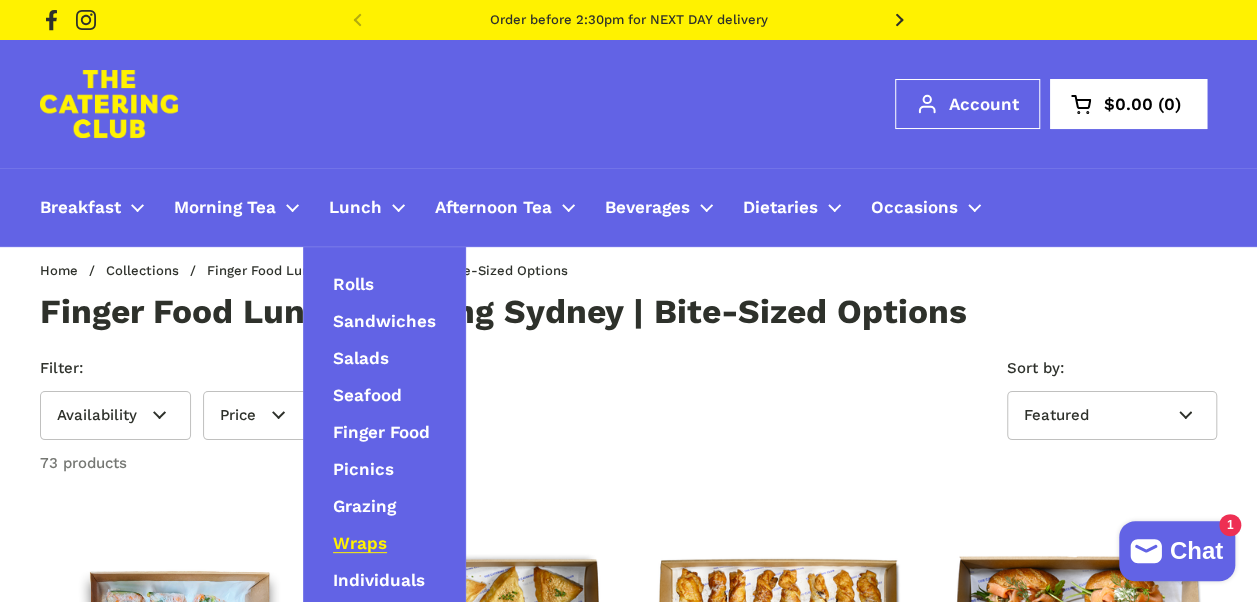 click on "Wraps" at bounding box center (360, 544) 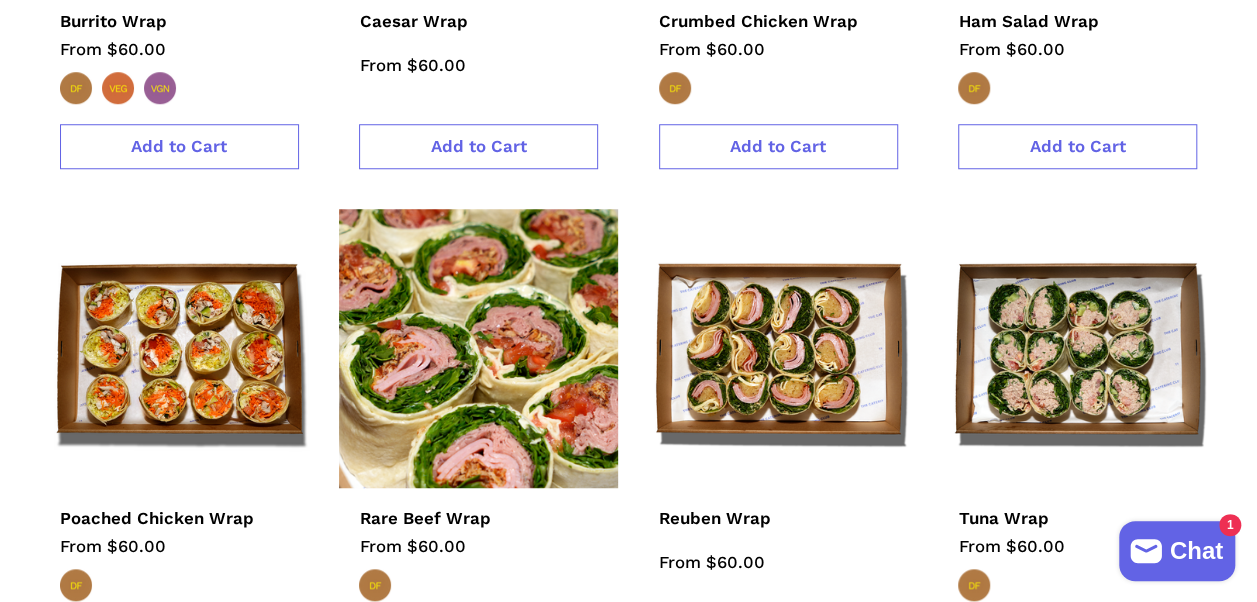 scroll, scrollTop: 800, scrollLeft: 0, axis: vertical 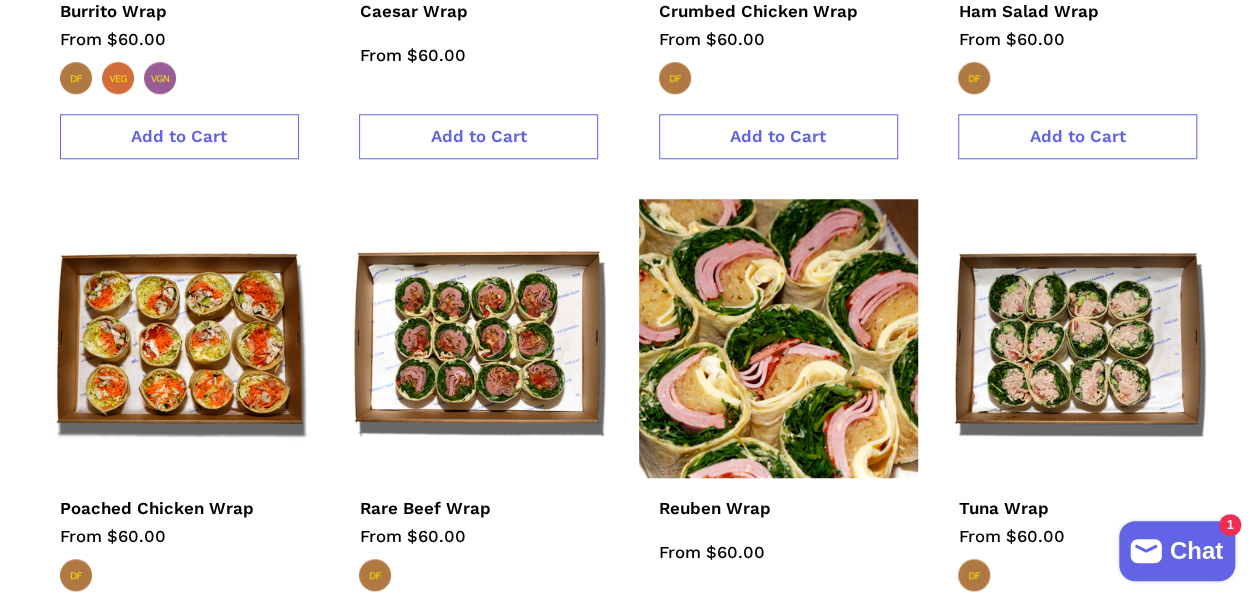 click at bounding box center (778, 338) 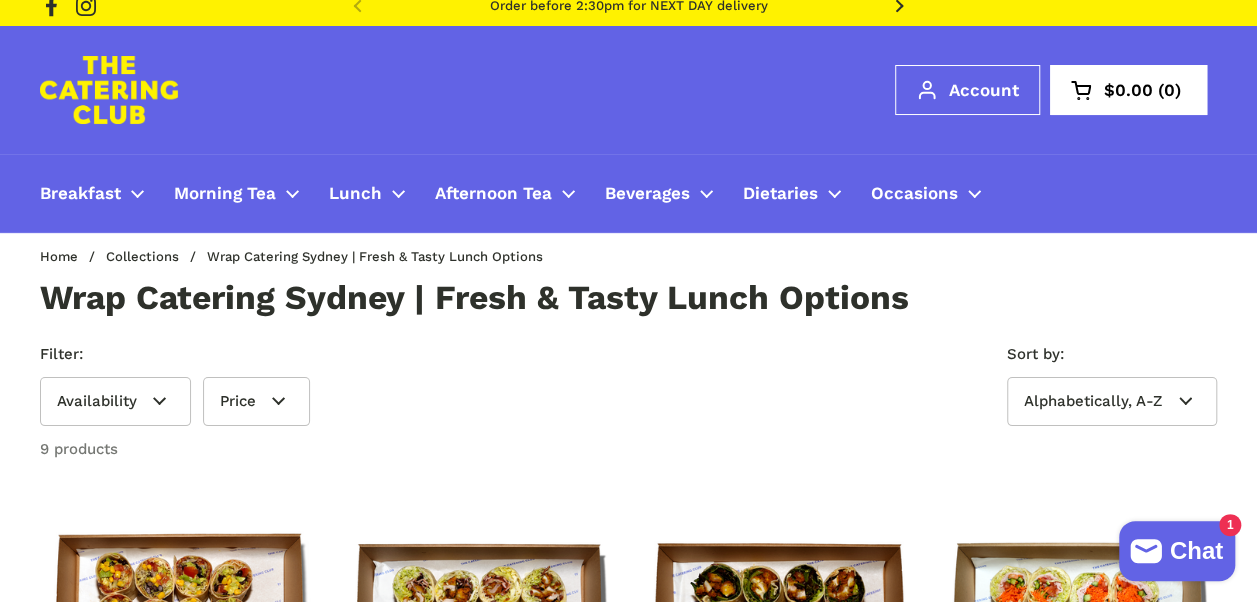 scroll, scrollTop: 0, scrollLeft: 0, axis: both 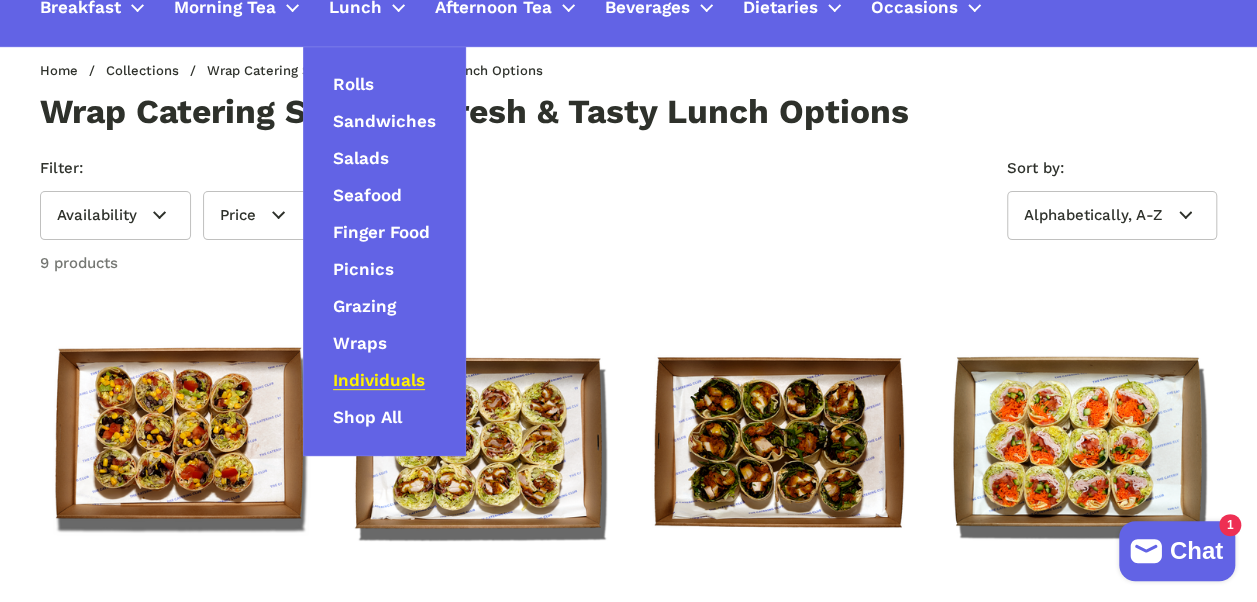 click on "Individuals" at bounding box center [379, 381] 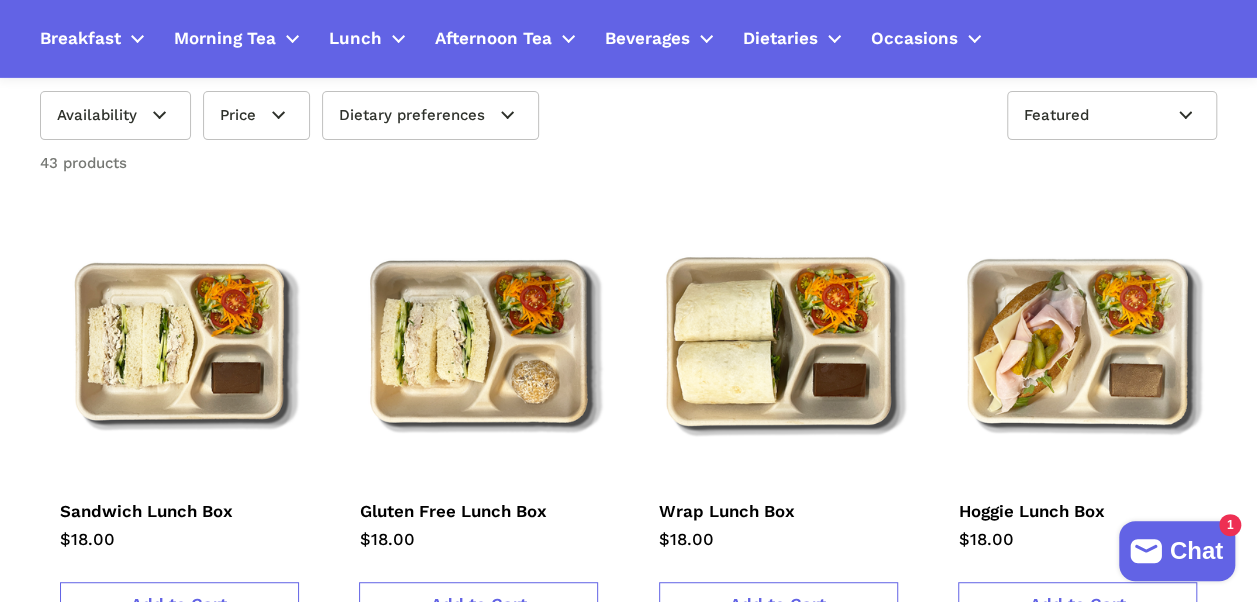 scroll, scrollTop: 0, scrollLeft: 0, axis: both 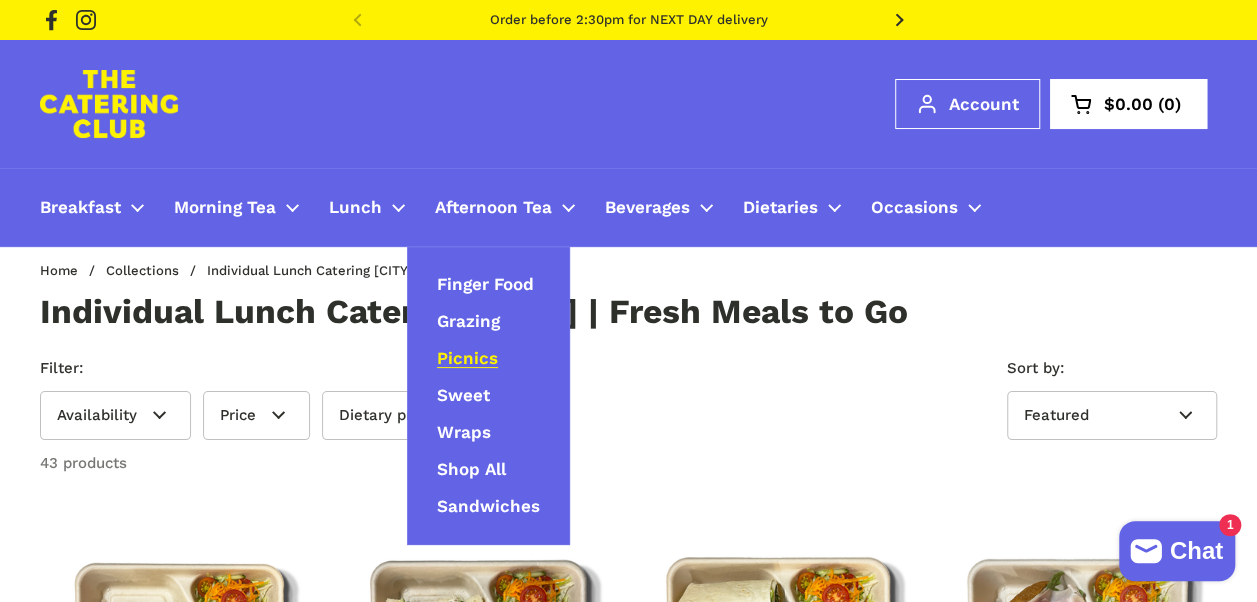 click on "Picnics" at bounding box center (467, 359) 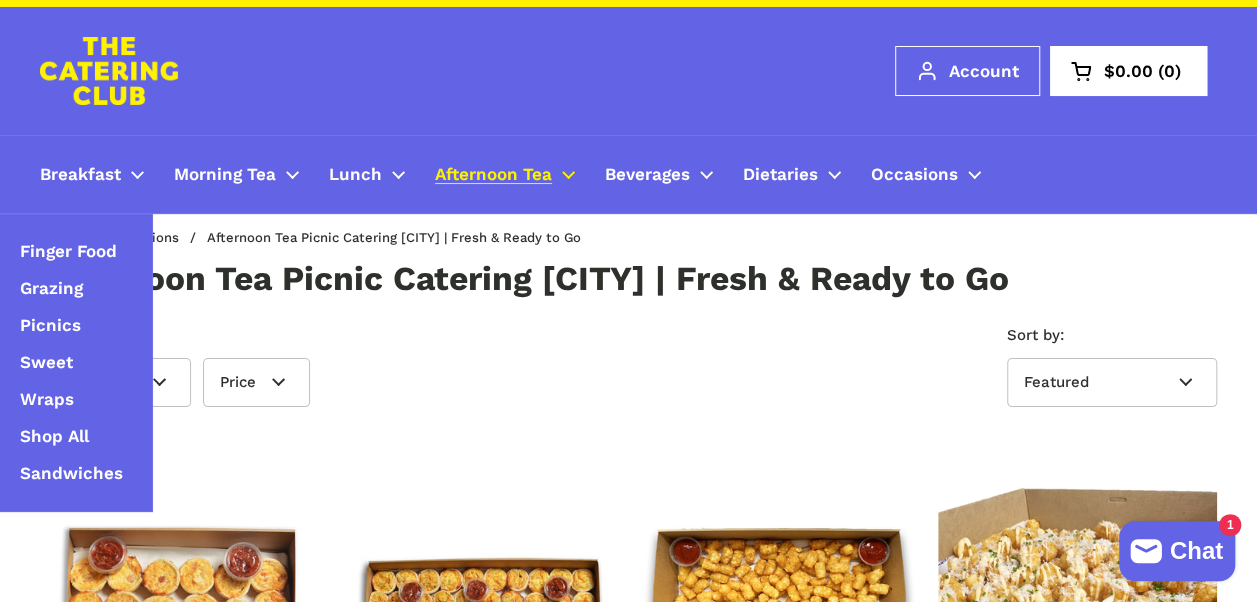 scroll, scrollTop: 0, scrollLeft: 0, axis: both 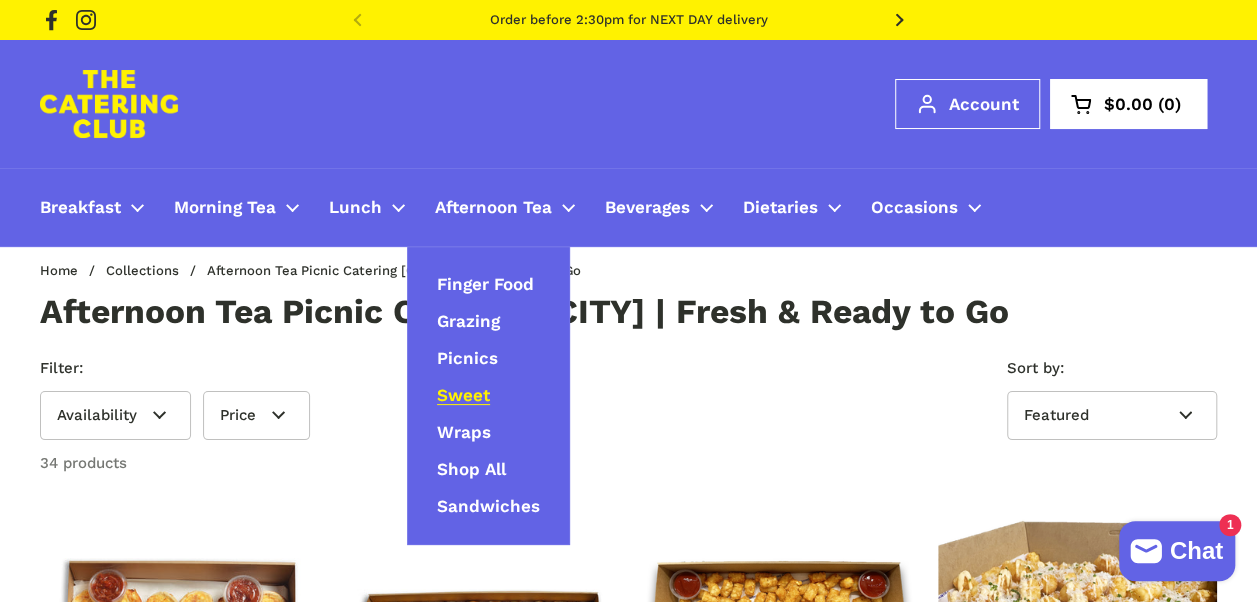 click on "Sweet" at bounding box center [463, 396] 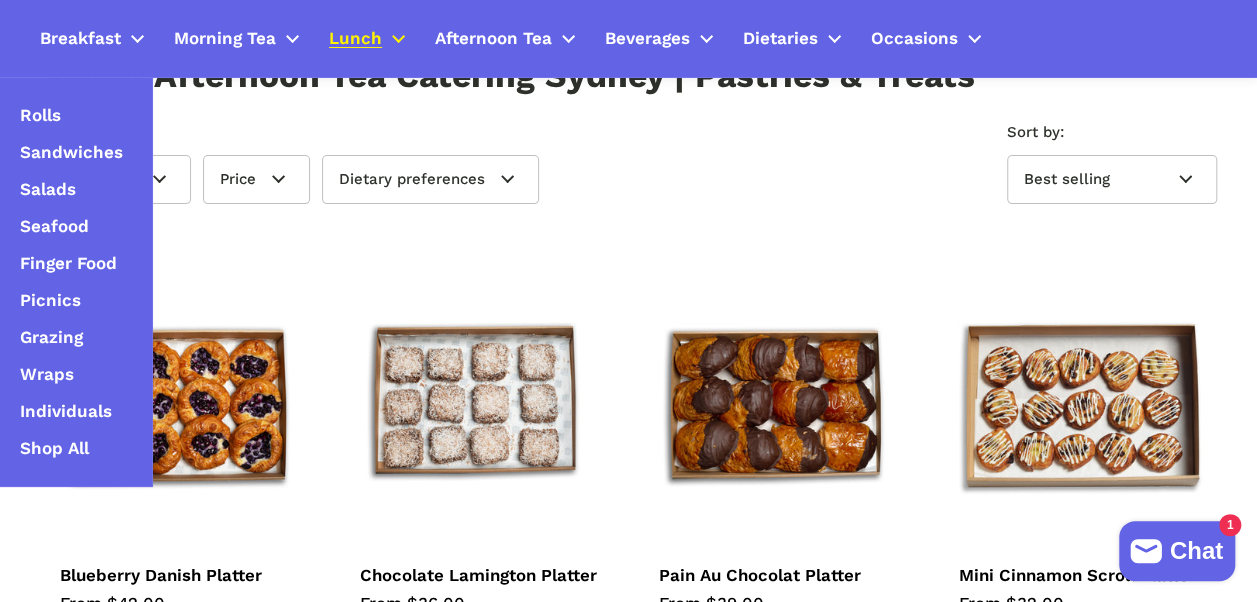 scroll, scrollTop: 200, scrollLeft: 0, axis: vertical 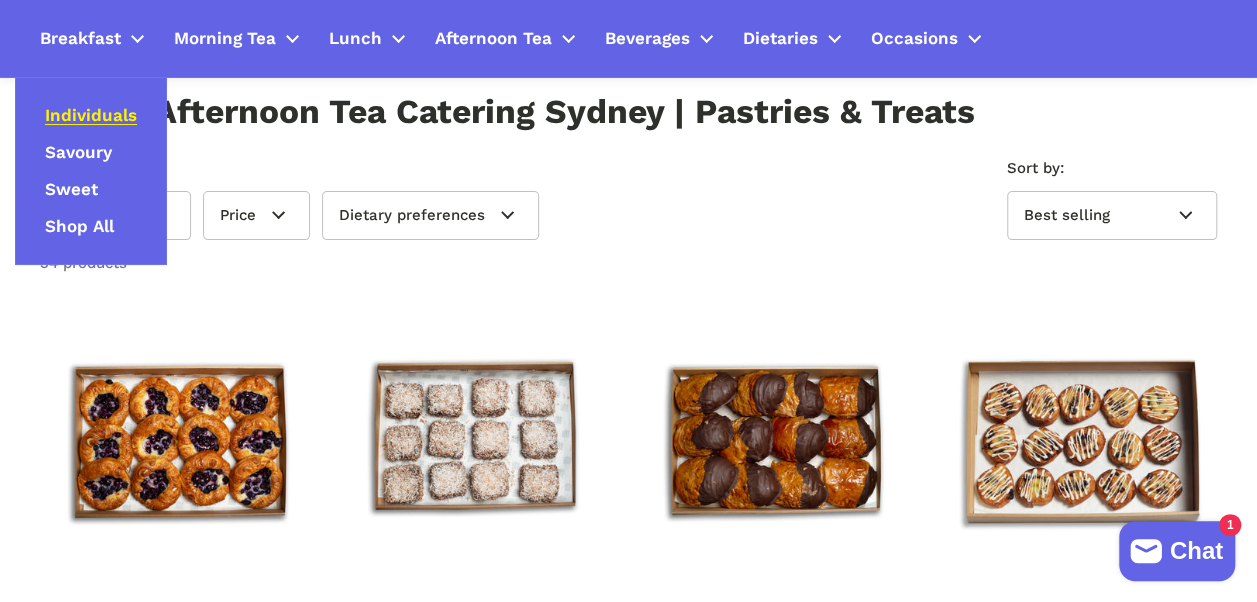 click on "Individuals" at bounding box center (91, 116) 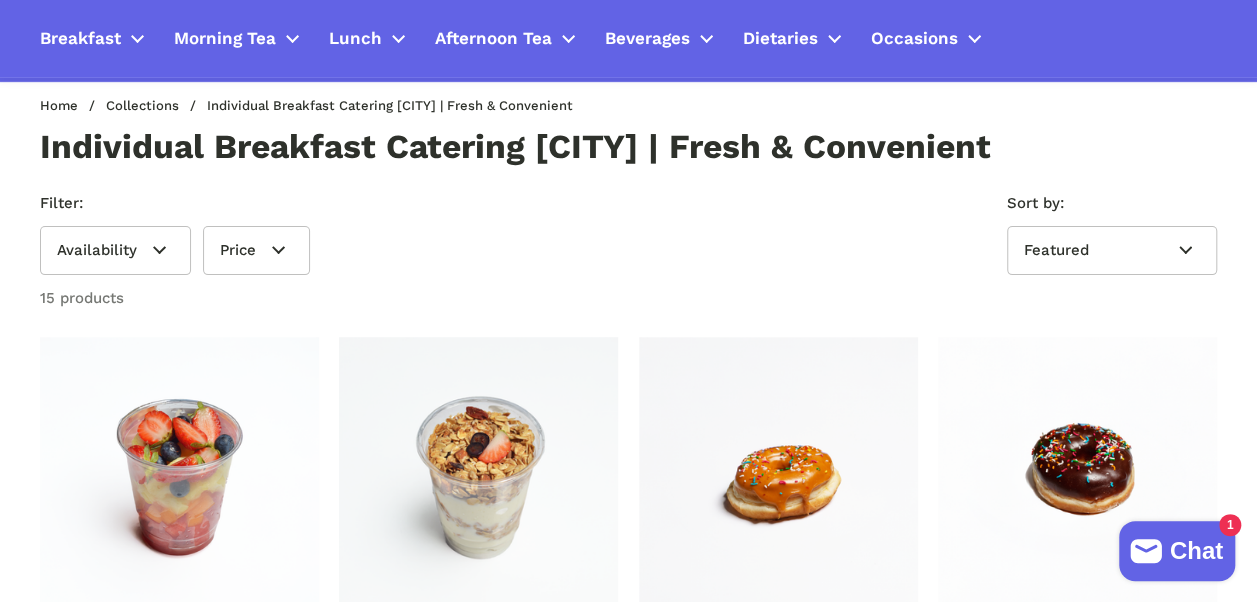 scroll, scrollTop: 0, scrollLeft: 0, axis: both 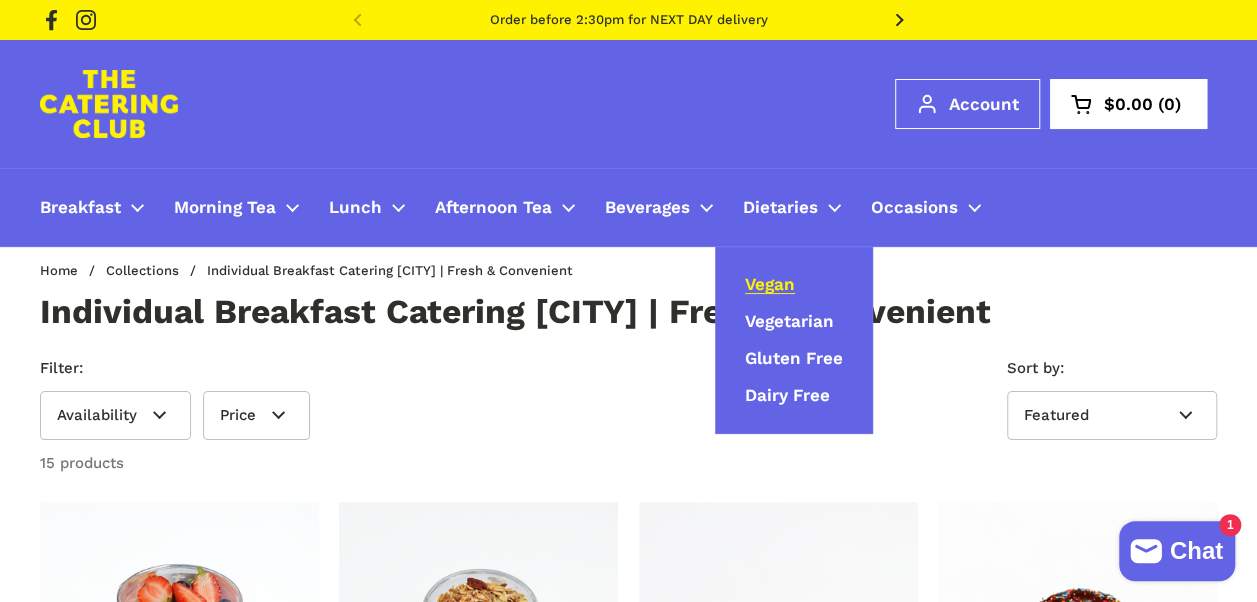 click on "Vegan" at bounding box center (770, 285) 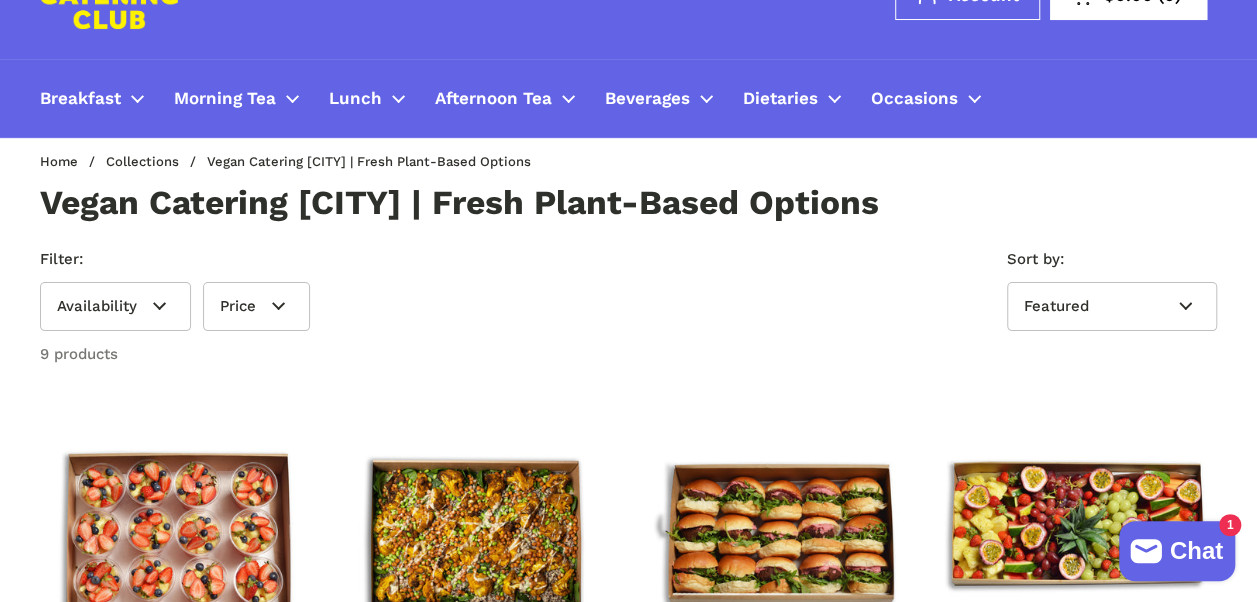 scroll, scrollTop: 200, scrollLeft: 0, axis: vertical 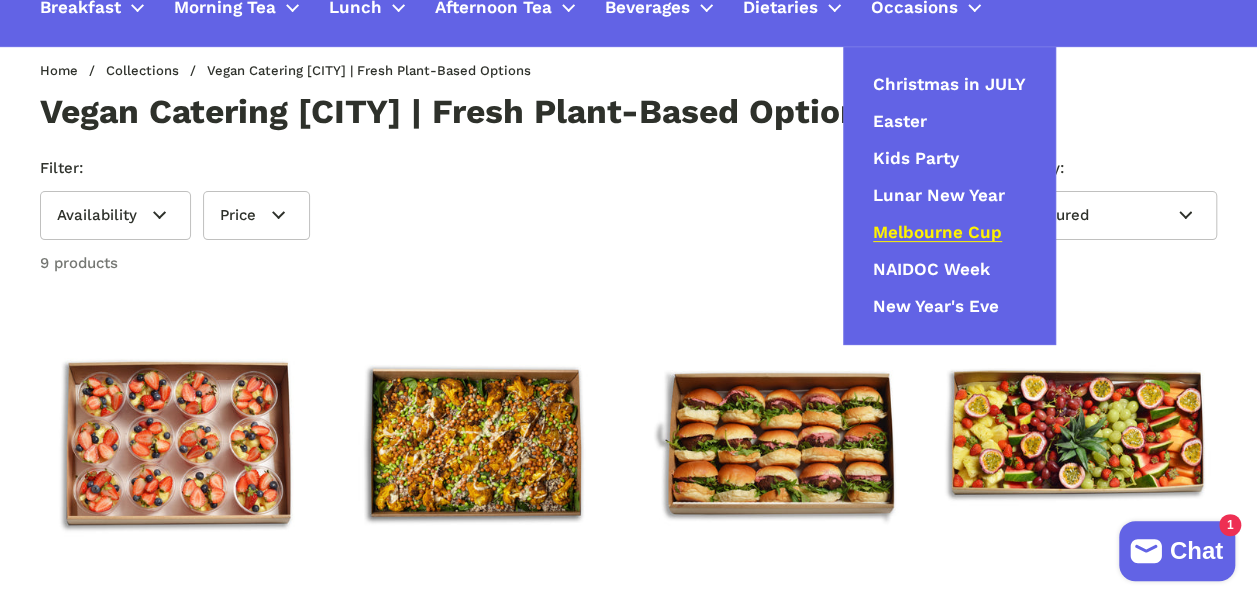 click on "Melbourne Cup" at bounding box center (937, 233) 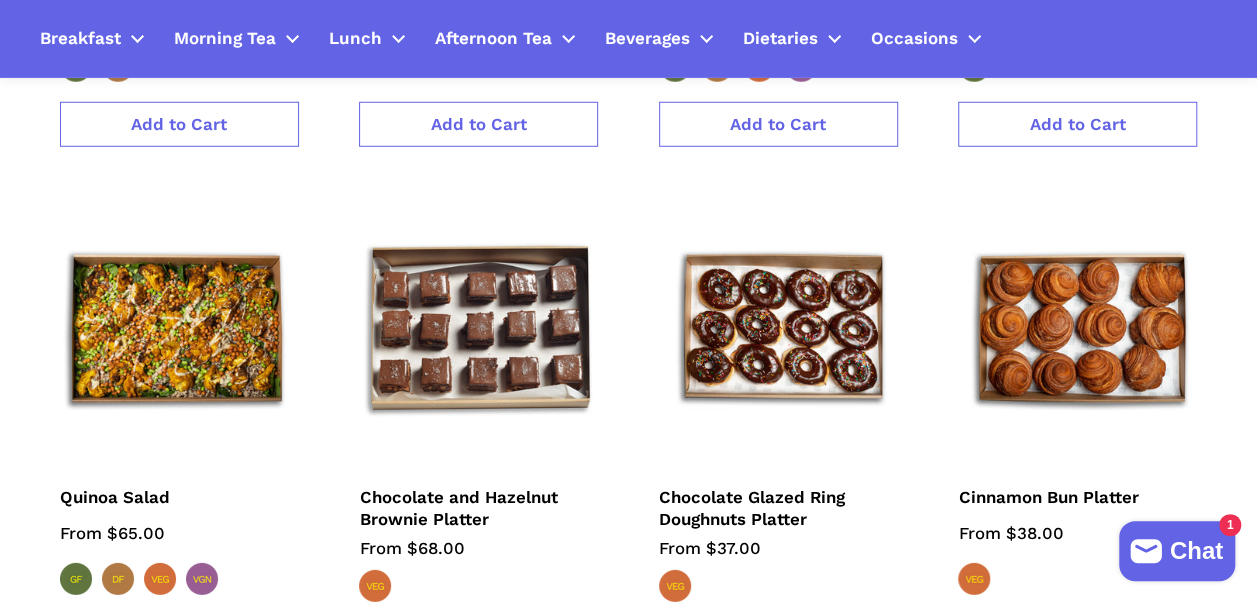 scroll, scrollTop: 3300, scrollLeft: 0, axis: vertical 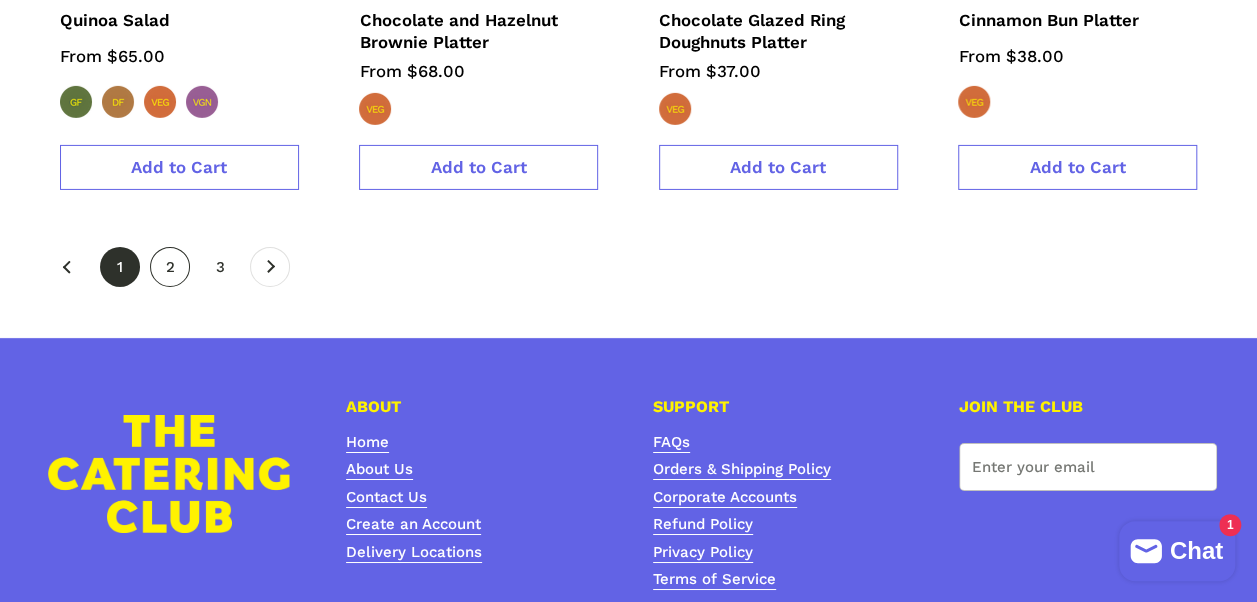 click on "page  2" at bounding box center [170, 267] 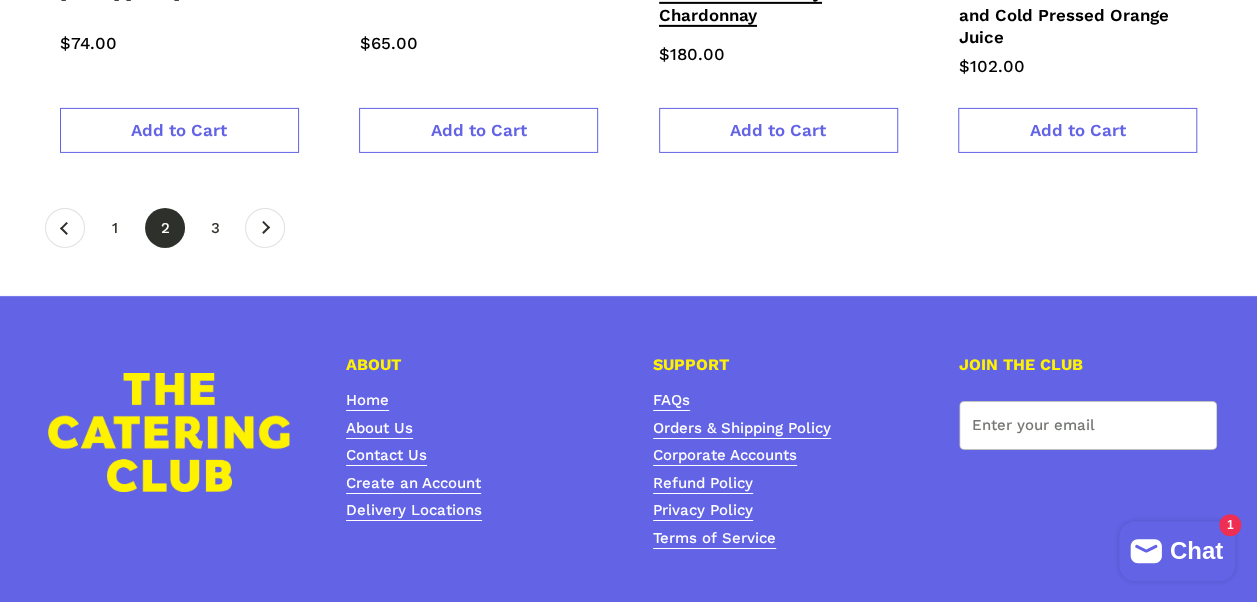 scroll, scrollTop: 3300, scrollLeft: 0, axis: vertical 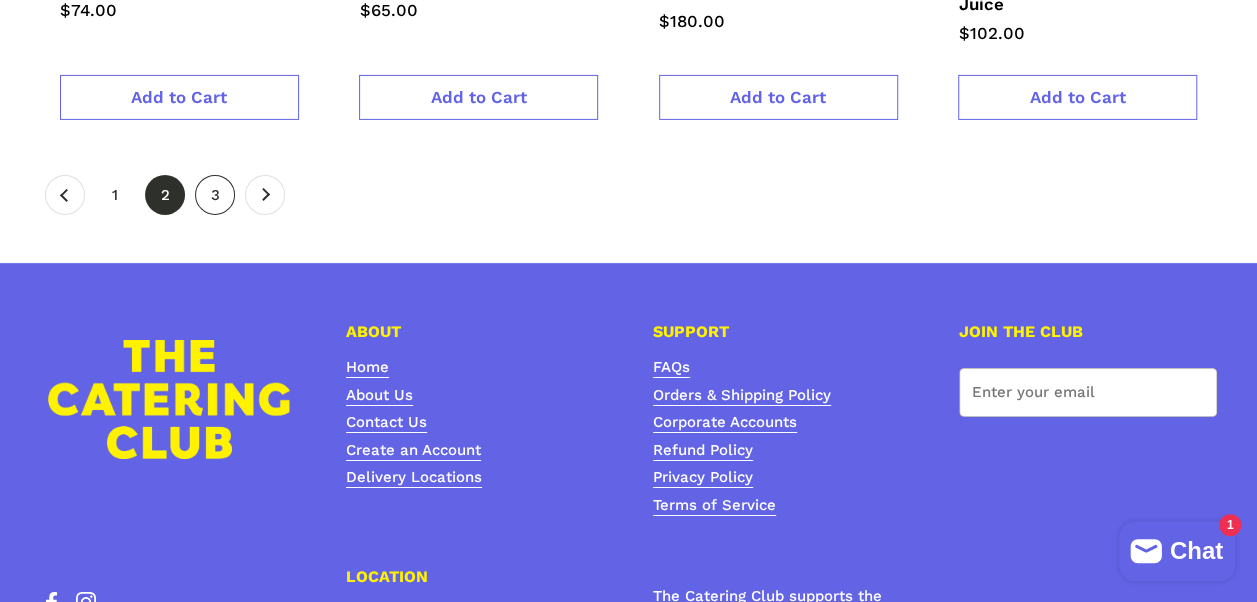click on "page  3" at bounding box center (215, 195) 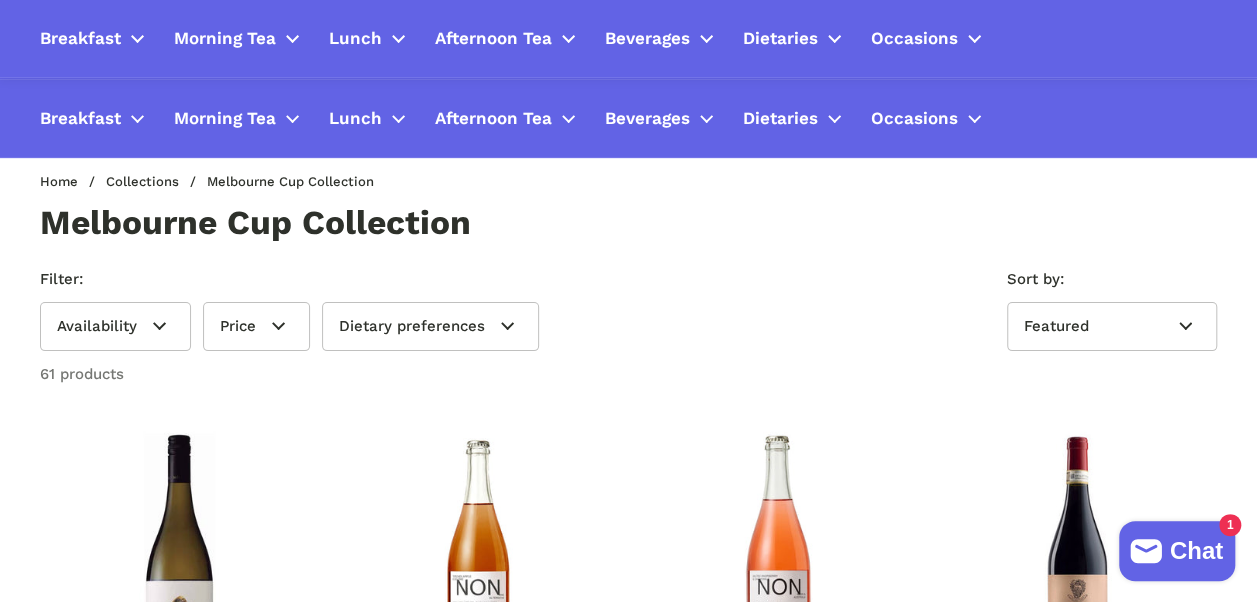 scroll, scrollTop: 0, scrollLeft: 0, axis: both 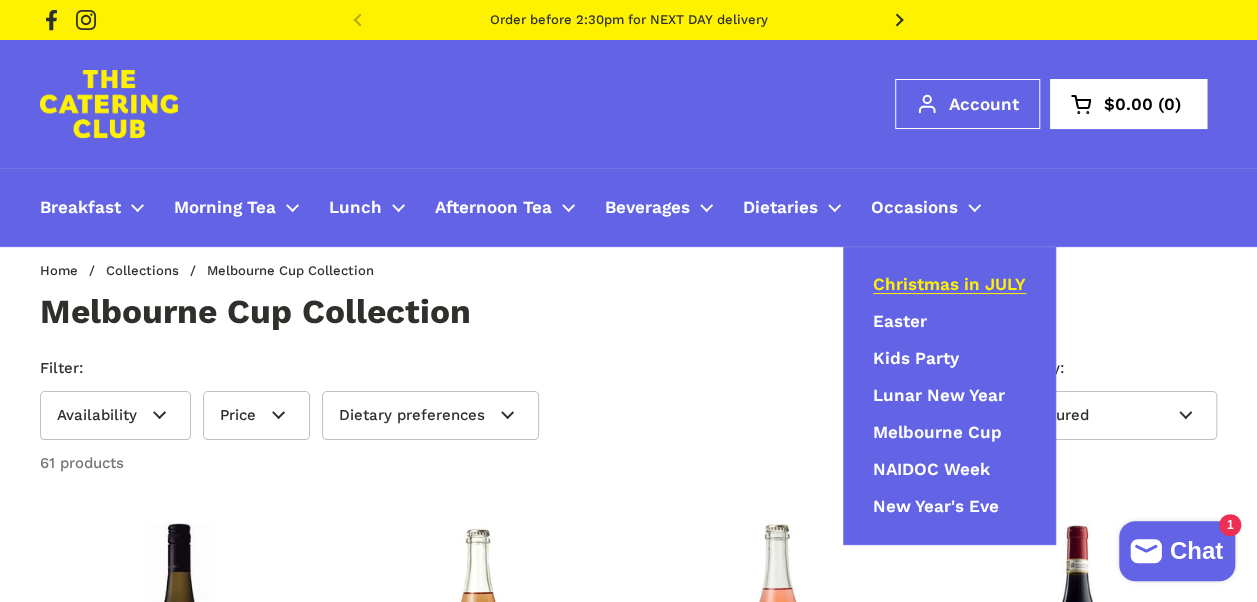 click on "Christmas in JULY" at bounding box center [949, 285] 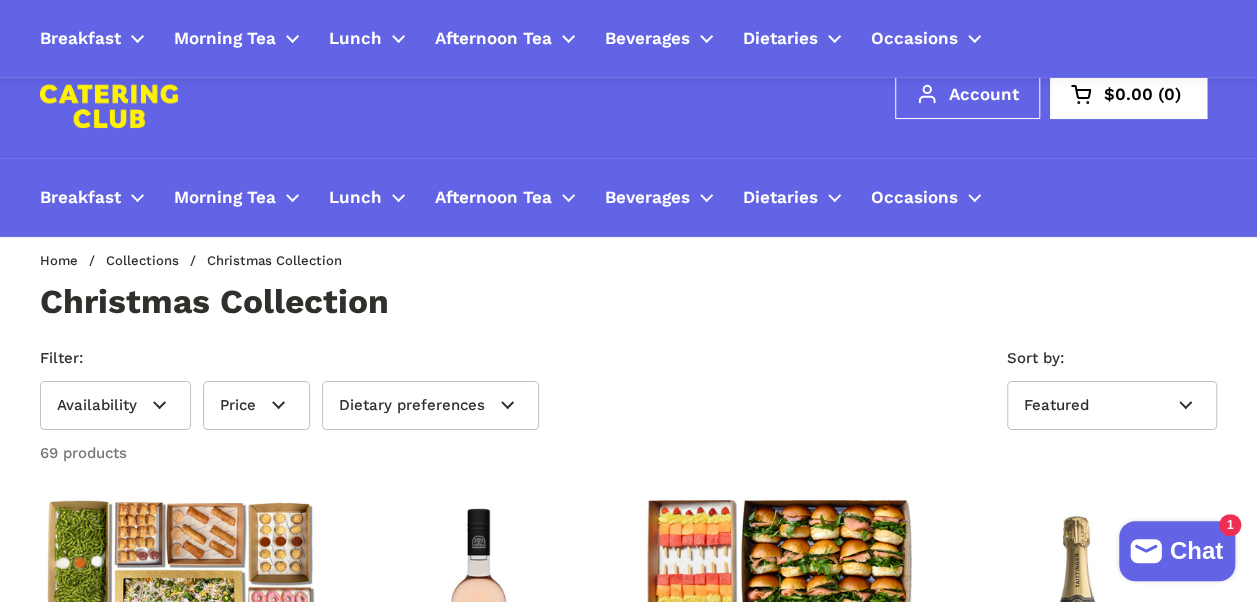scroll, scrollTop: 0, scrollLeft: 0, axis: both 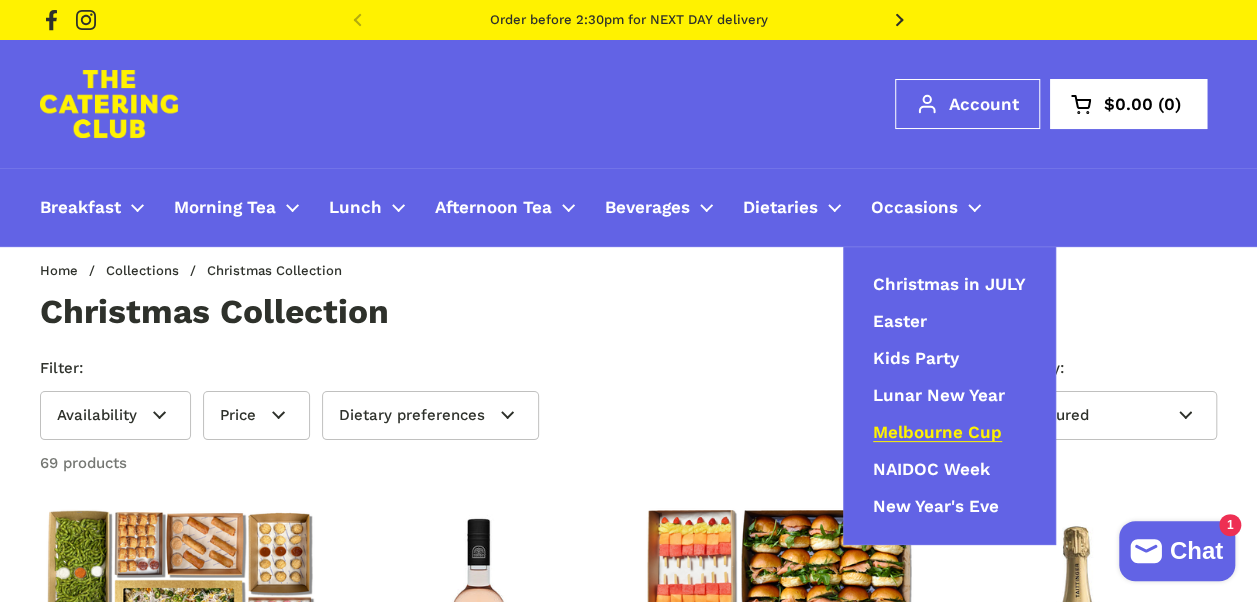click on "Melbourne Cup" at bounding box center (937, 433) 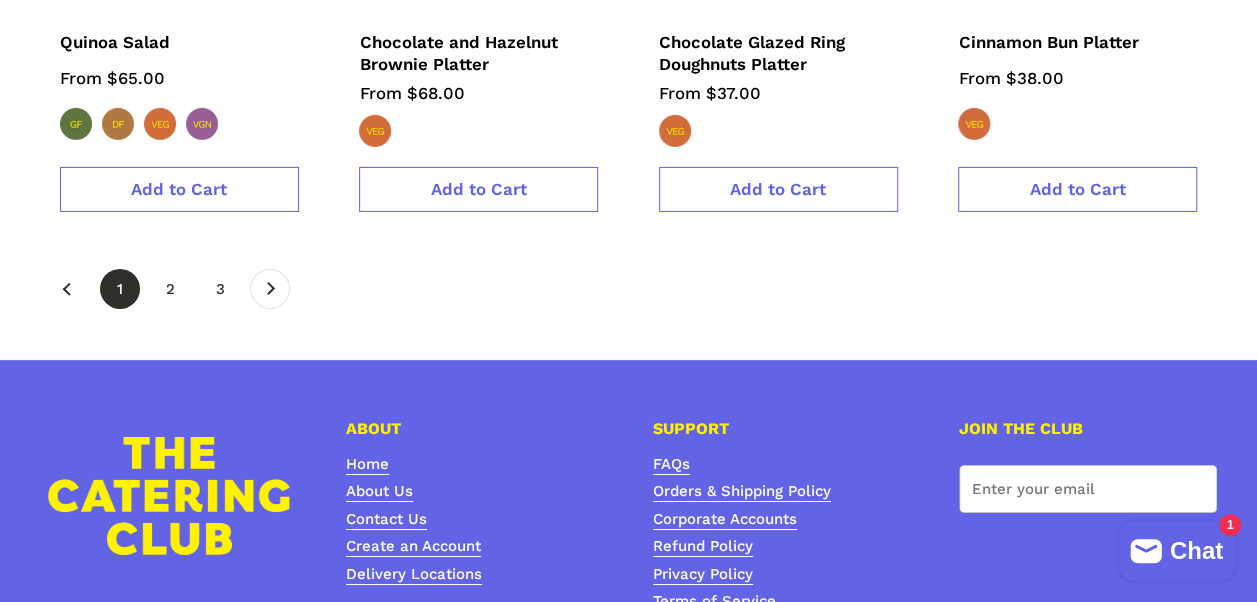 scroll, scrollTop: 3300, scrollLeft: 0, axis: vertical 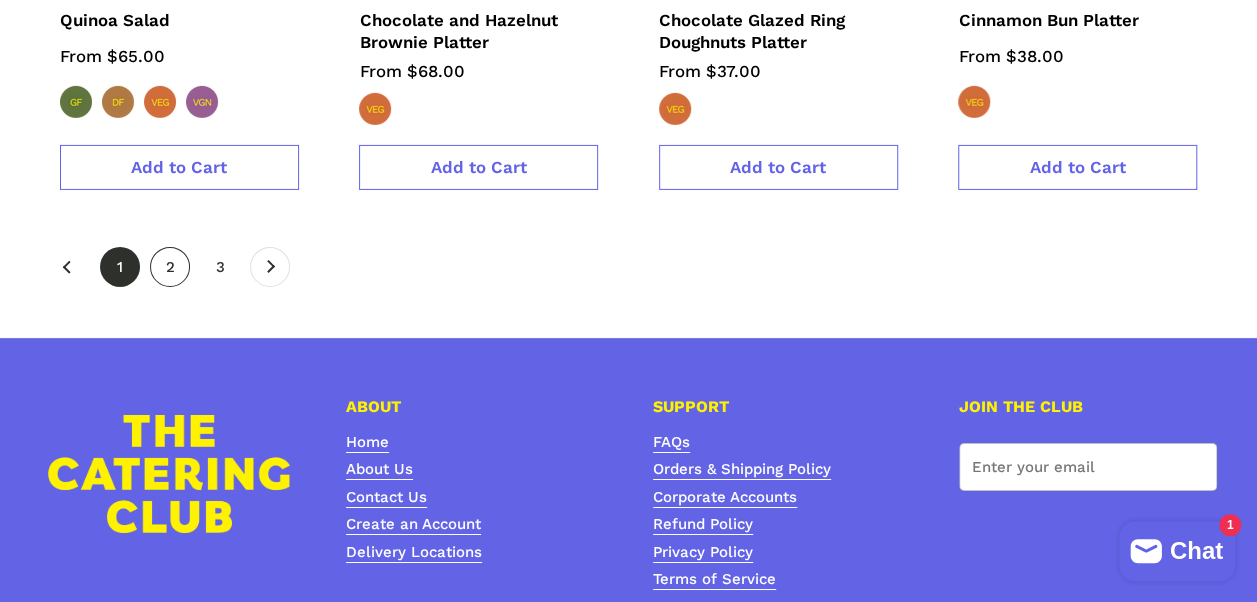click on "page  2" at bounding box center (170, 267) 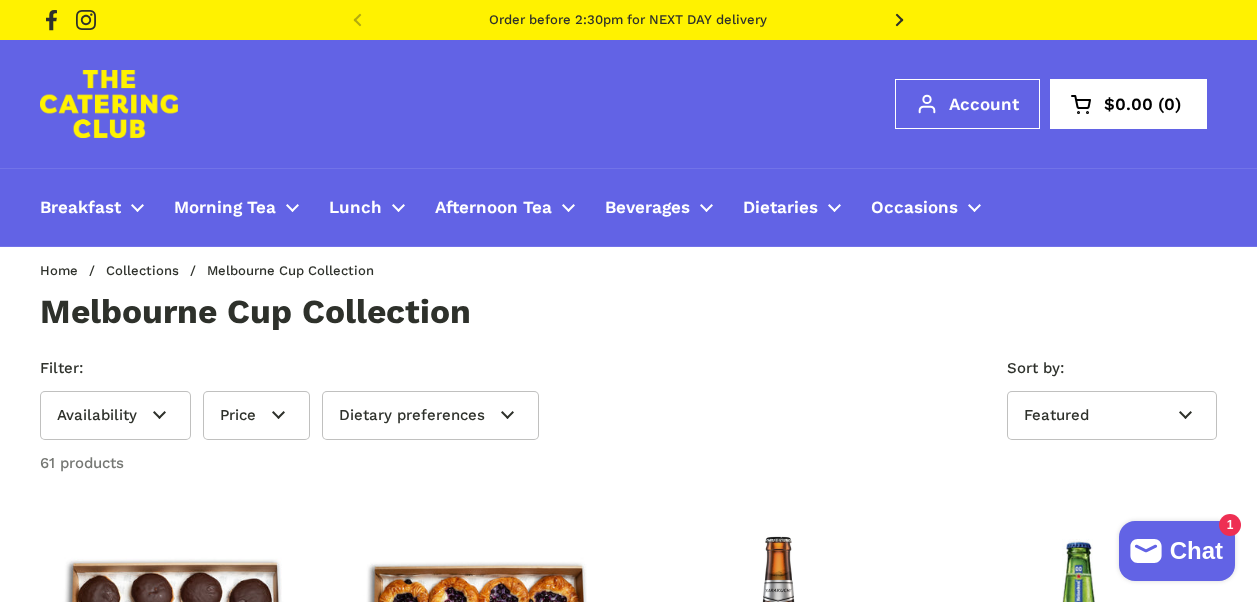 scroll, scrollTop: 0, scrollLeft: 0, axis: both 